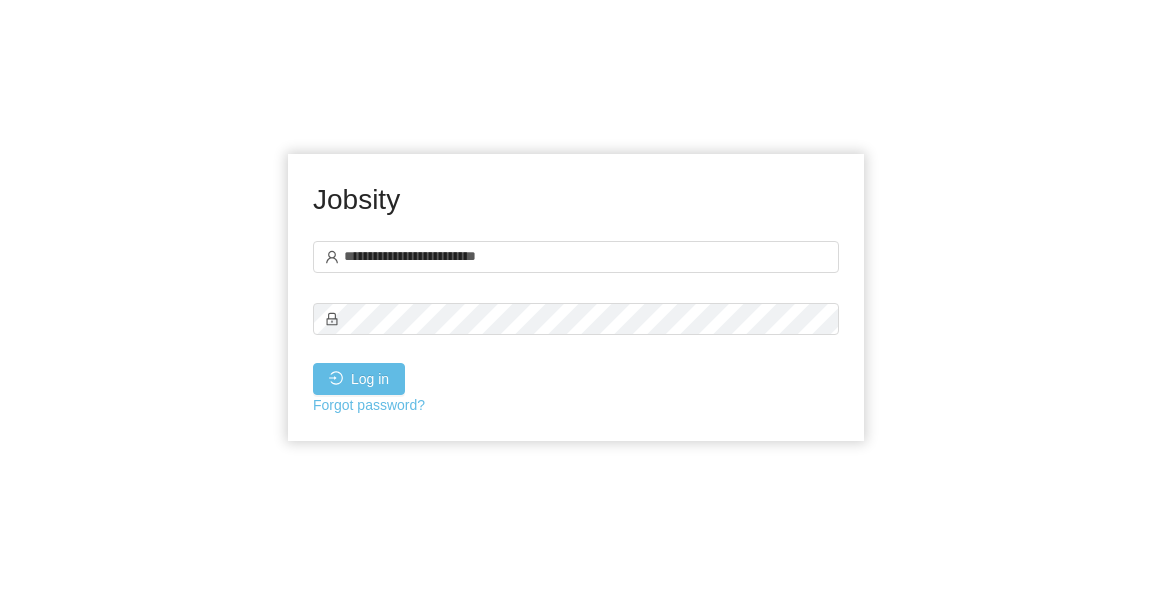 scroll, scrollTop: 0, scrollLeft: 0, axis: both 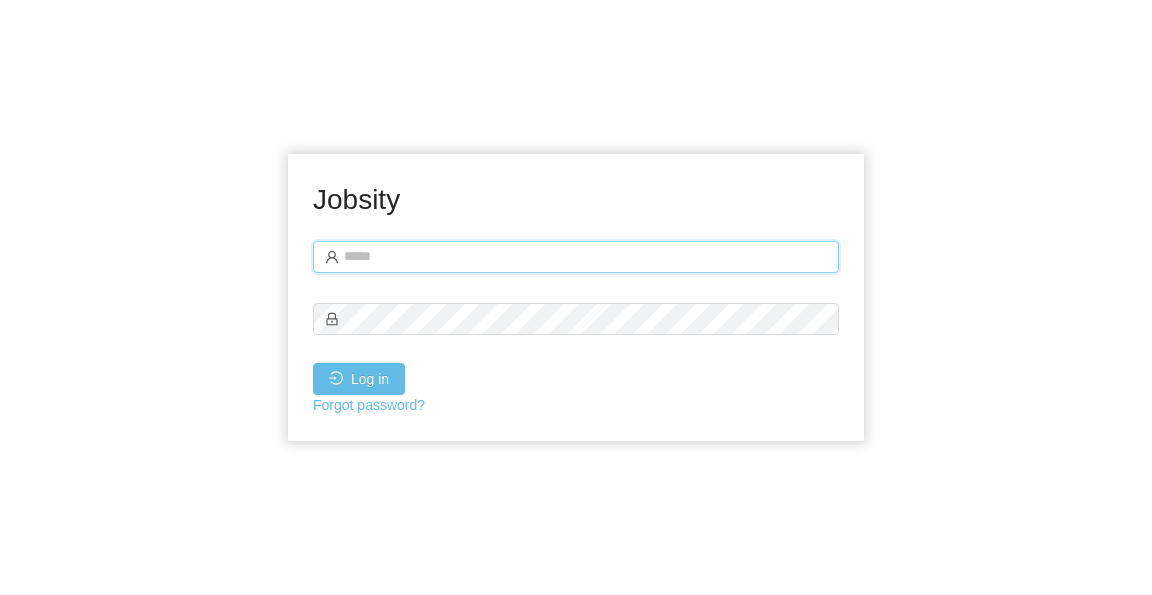 click at bounding box center [576, 257] 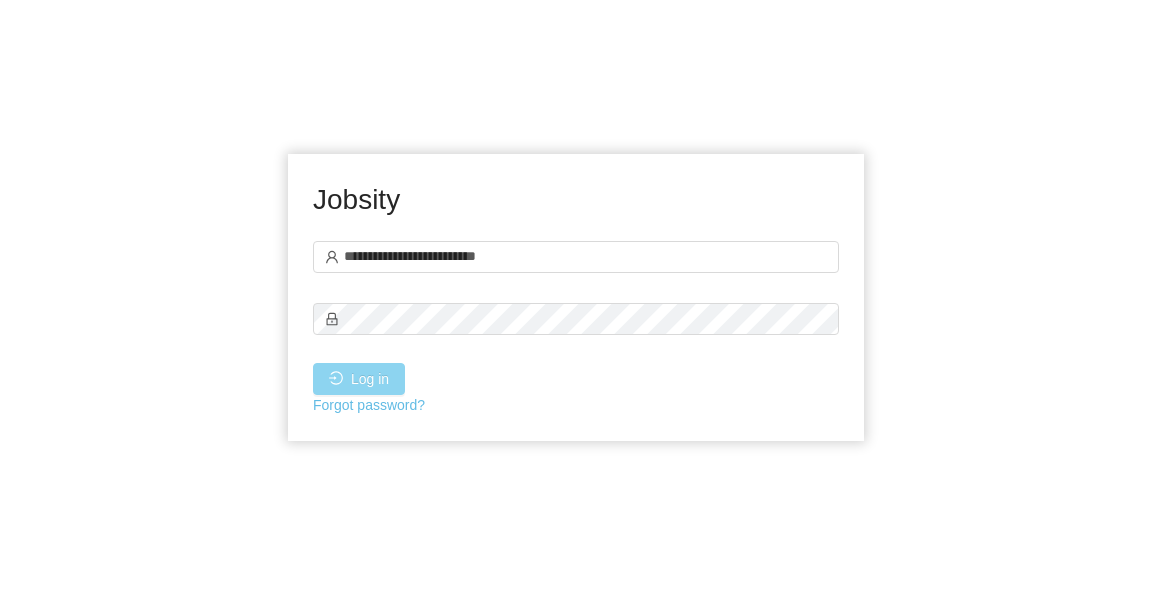 click on "Log in" at bounding box center (359, 379) 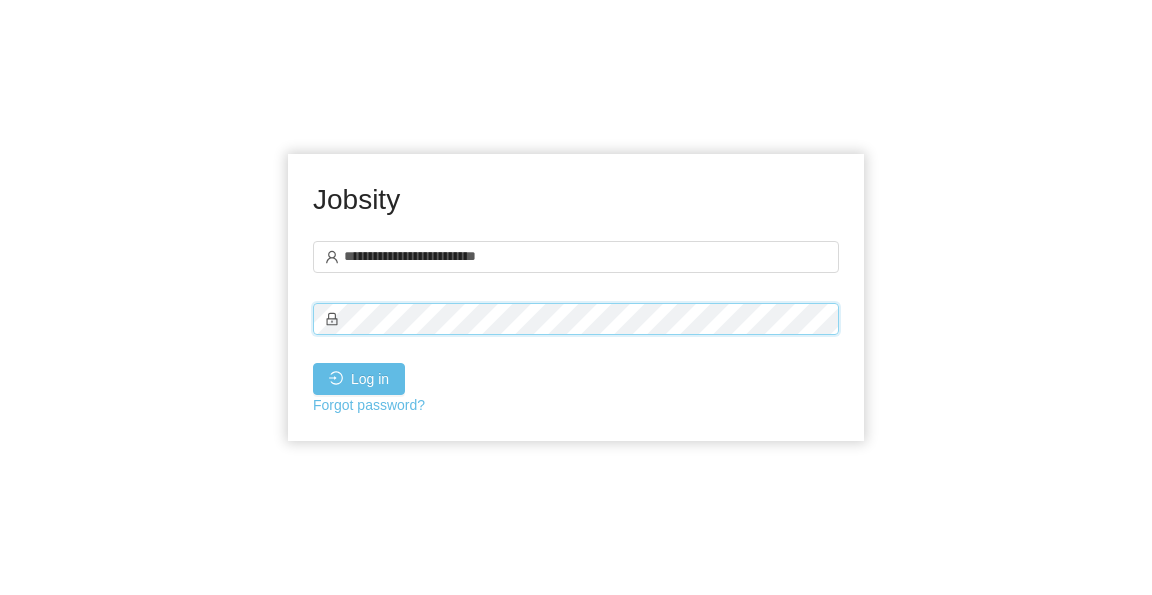 click on "**********" at bounding box center [576, 297] 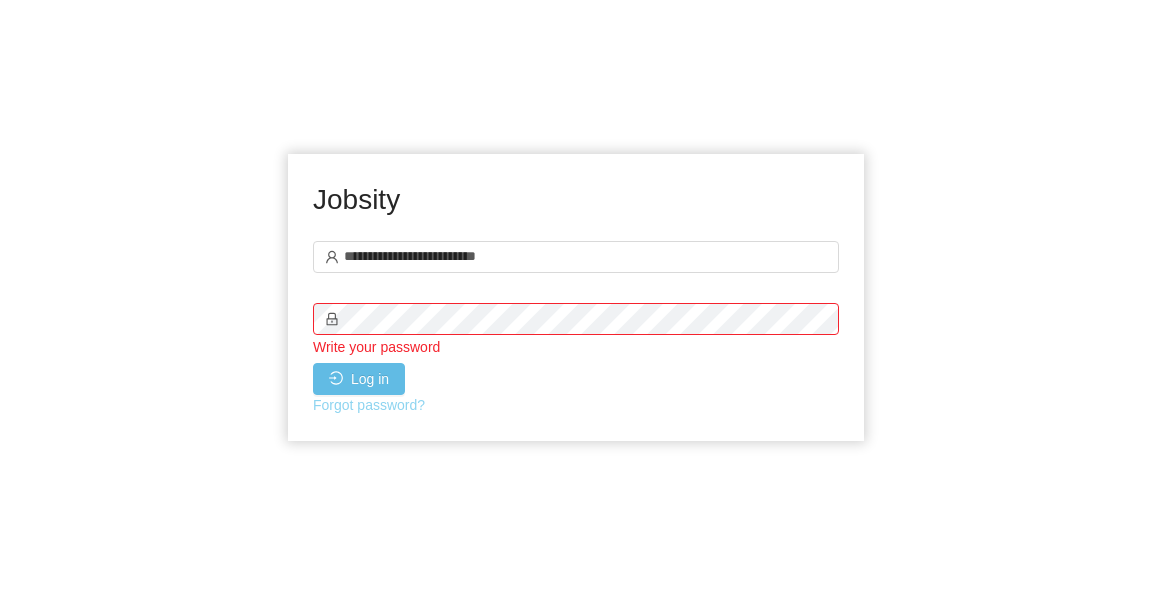 click on "Forgot password?" at bounding box center (369, 405) 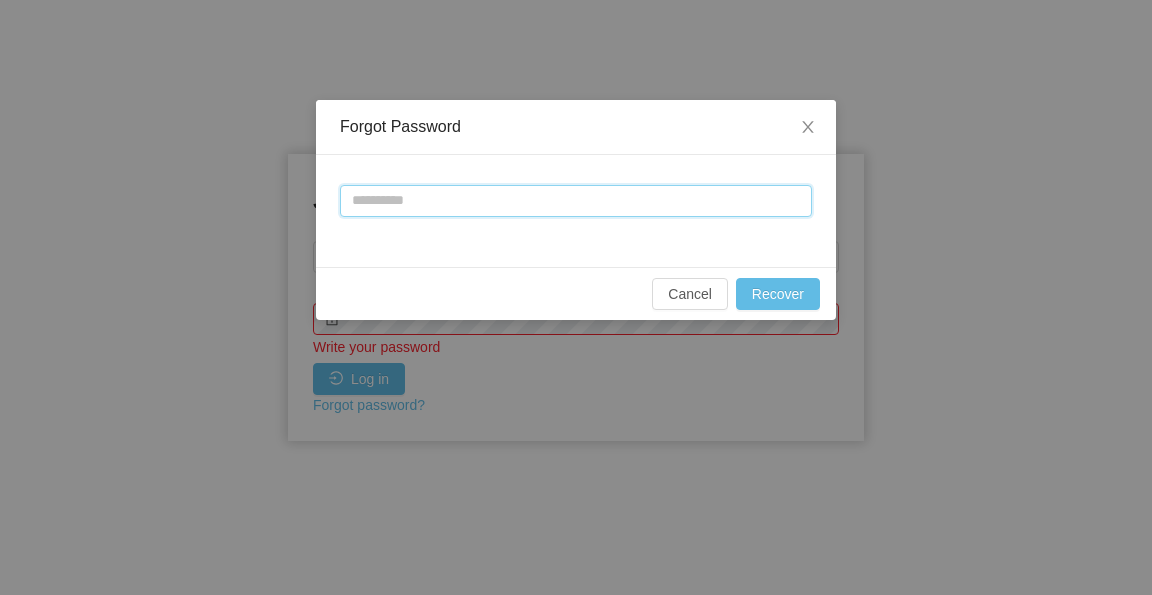 click at bounding box center [576, 201] 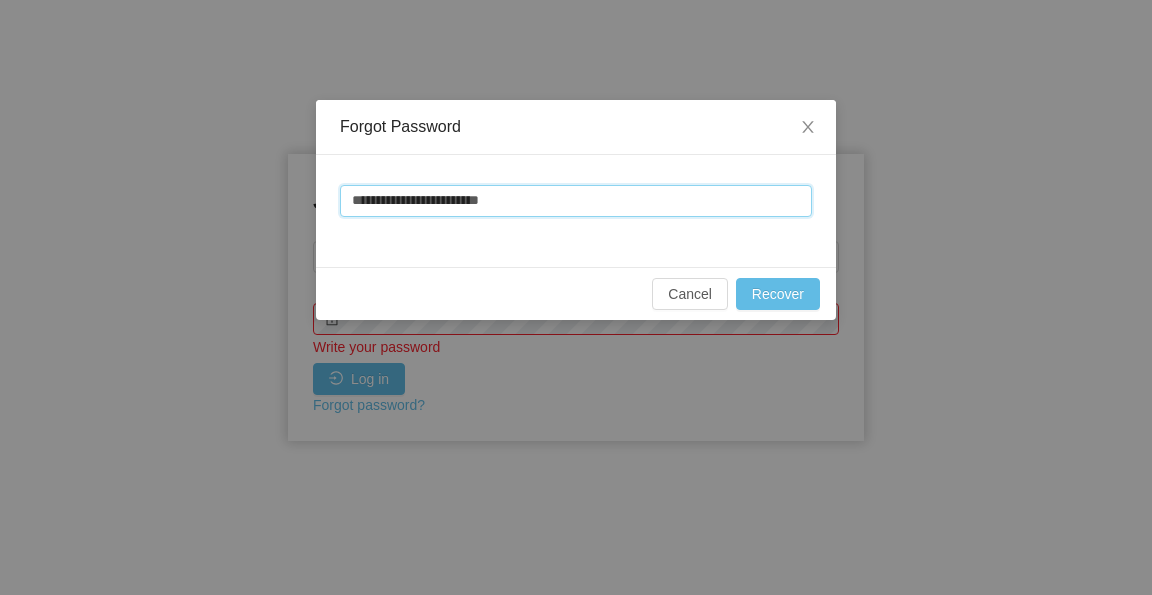 type on "**********" 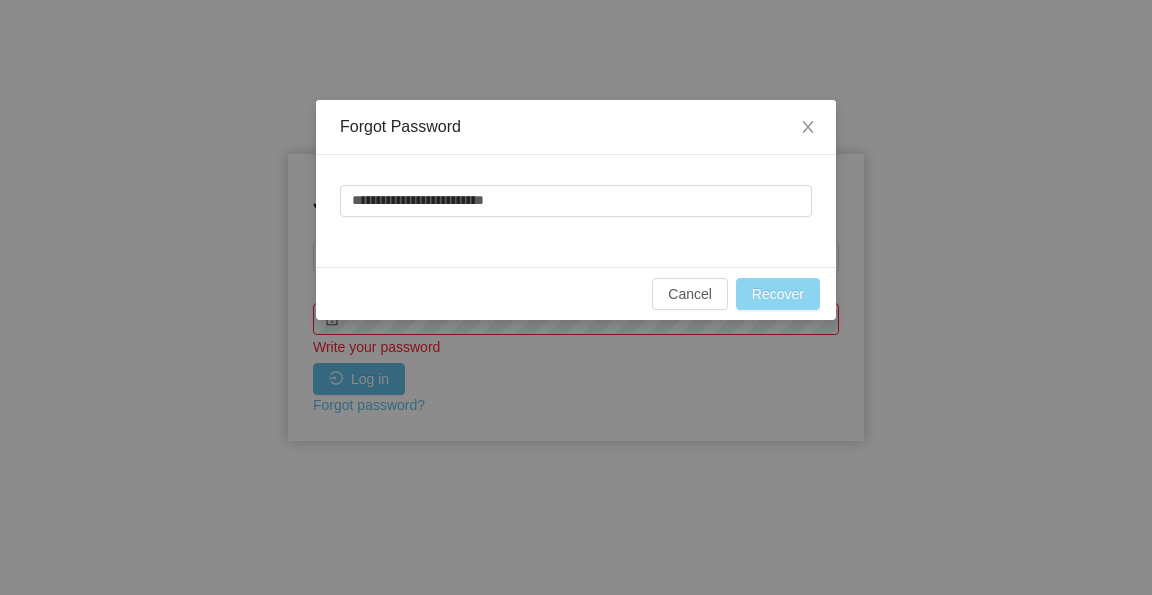 click on "Recover" at bounding box center (778, 294) 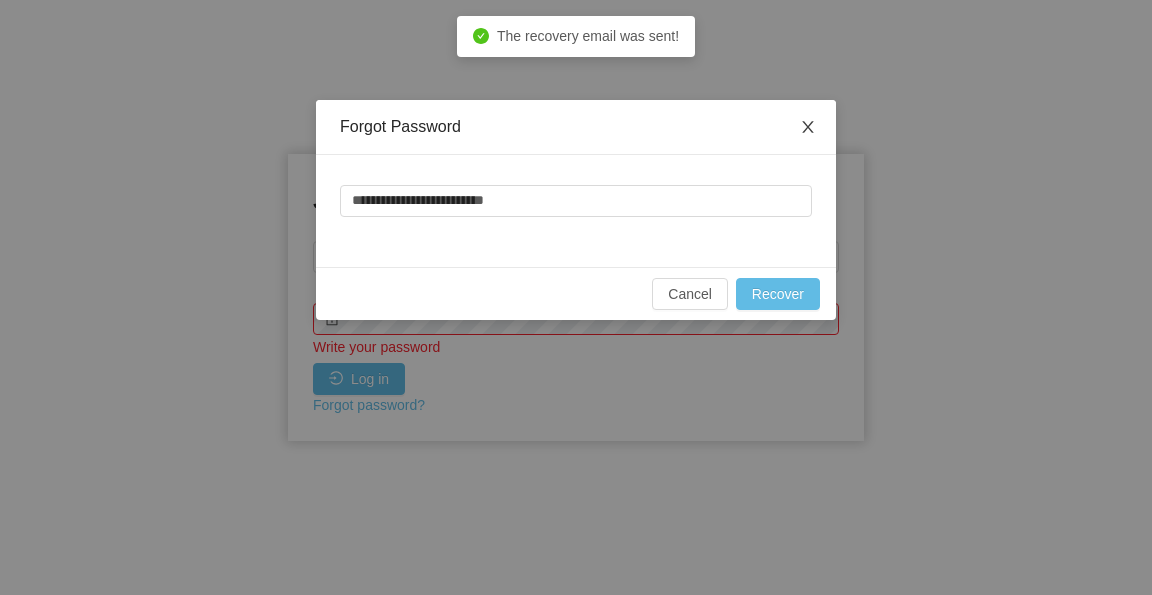 click 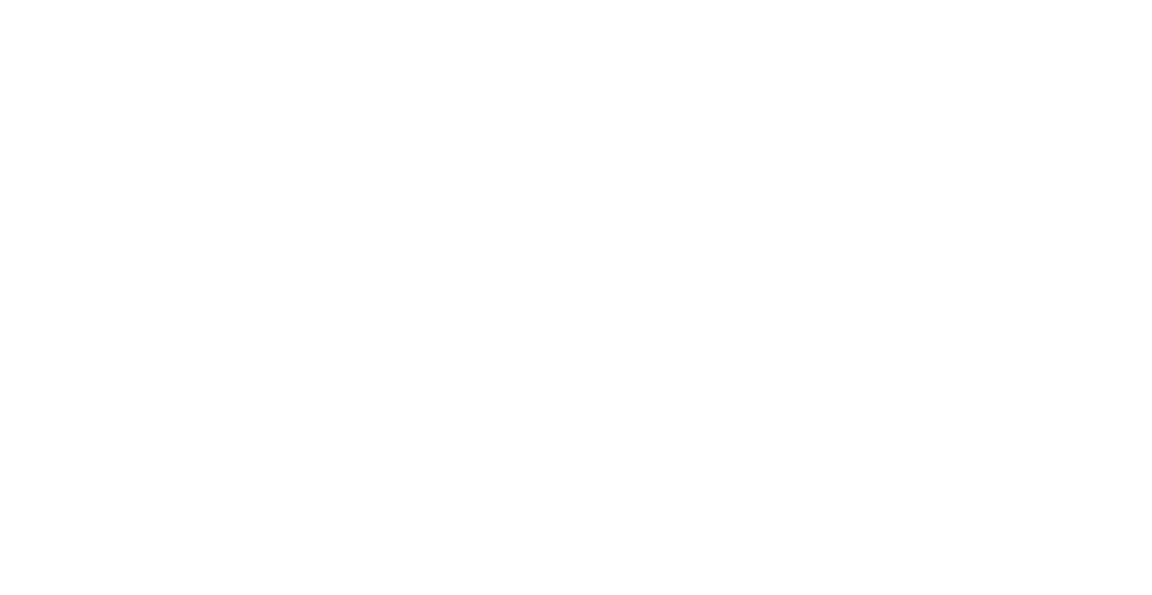 scroll, scrollTop: 0, scrollLeft: 0, axis: both 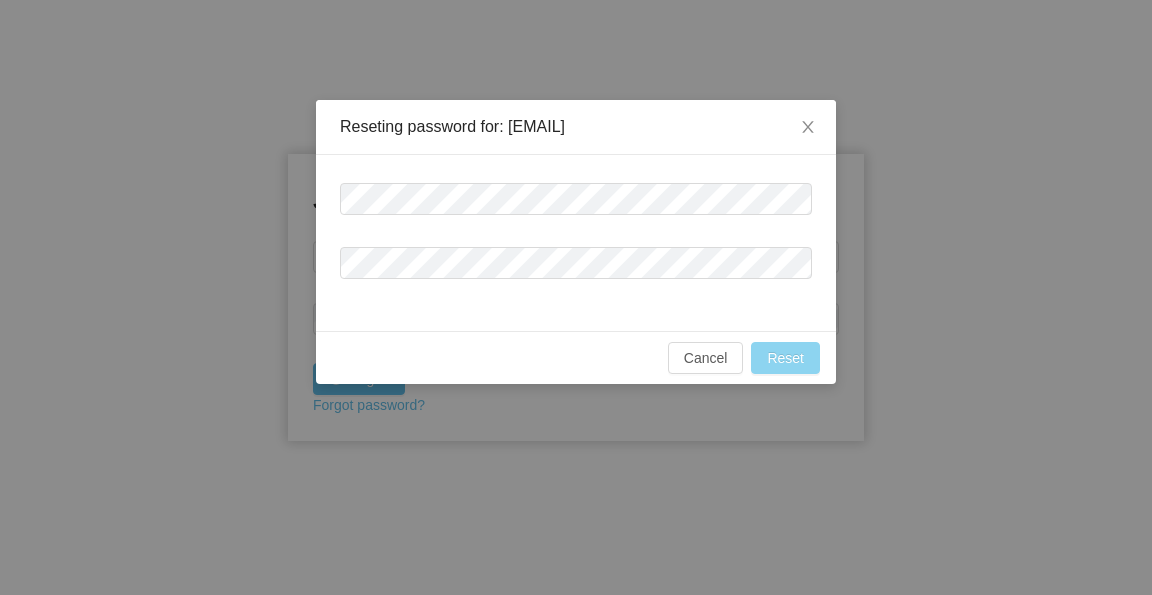 click on "Reset" at bounding box center (785, 358) 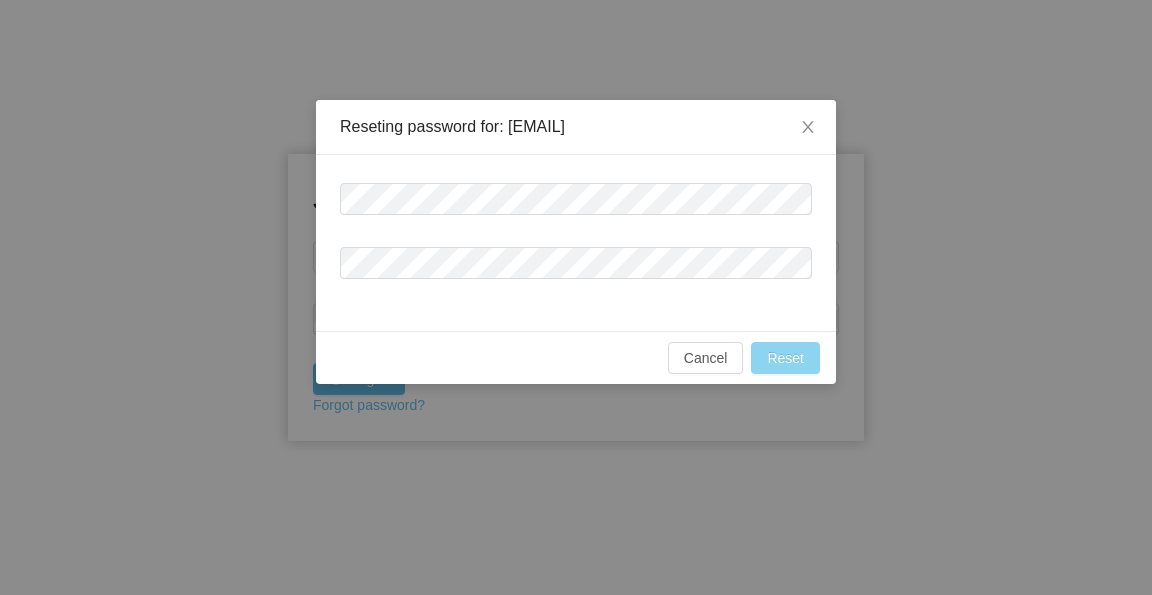 click on "Reset" at bounding box center (785, 358) 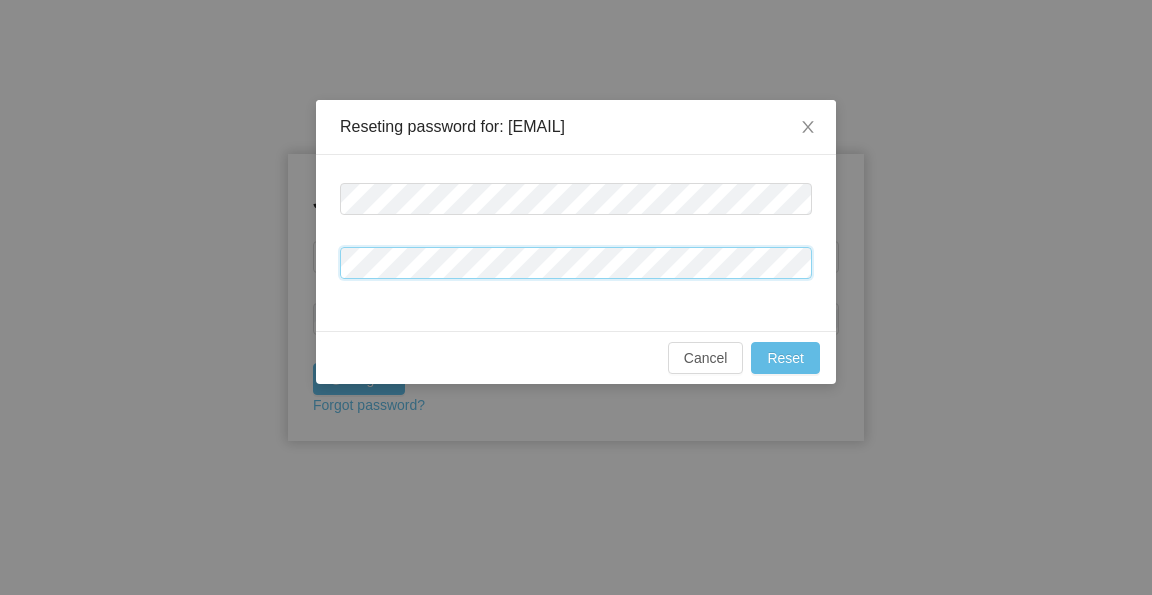 click at bounding box center (576, 243) 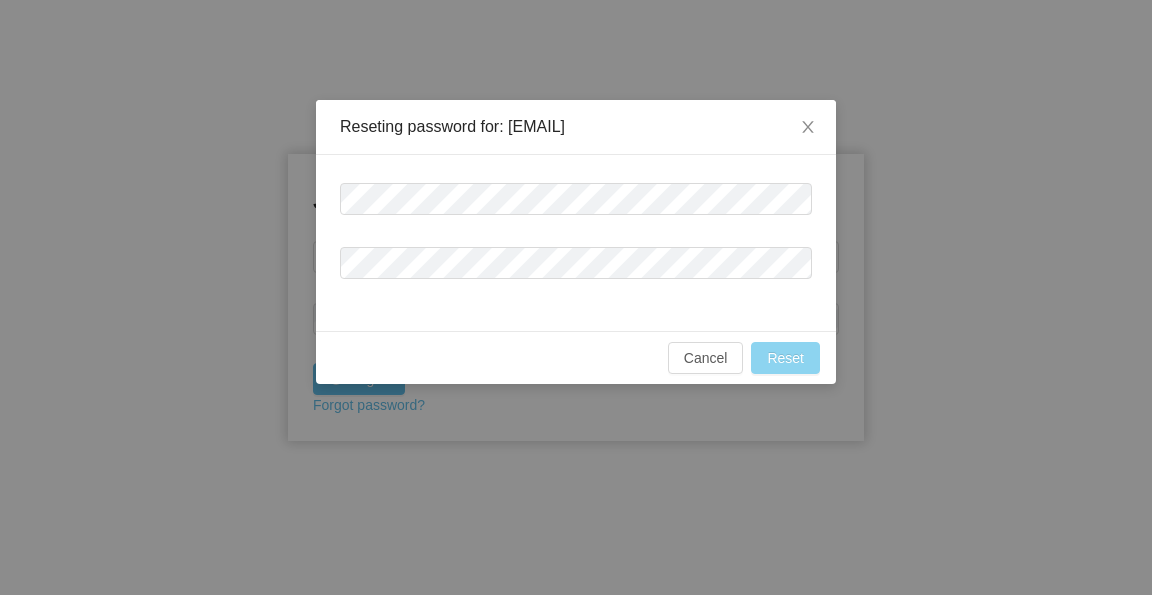 click on "Reset" at bounding box center (785, 358) 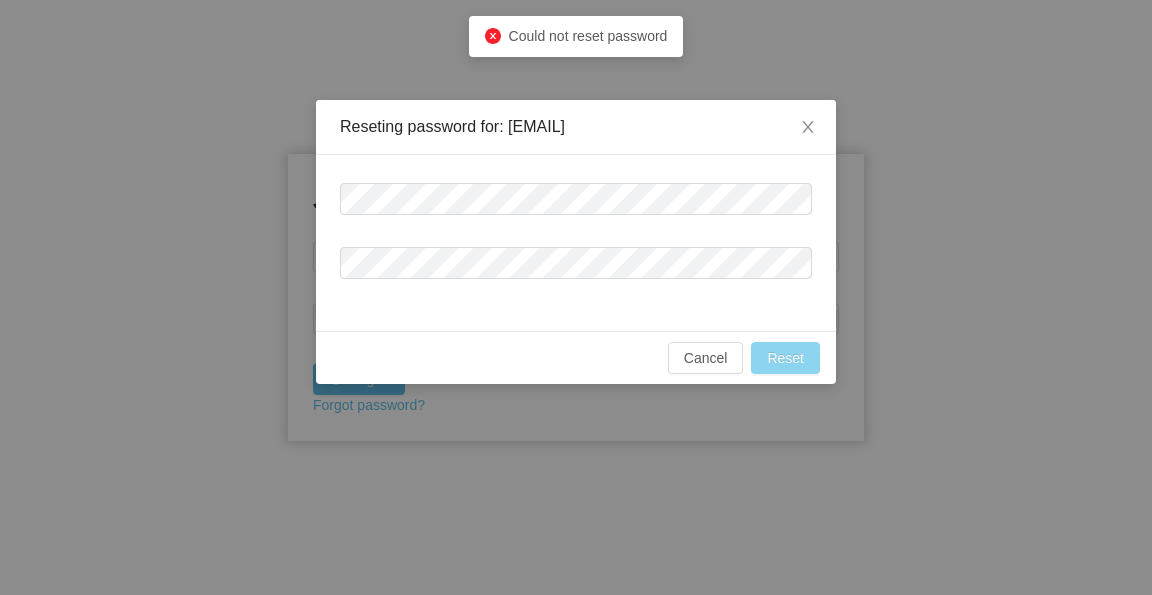 click on "Reset" at bounding box center [785, 358] 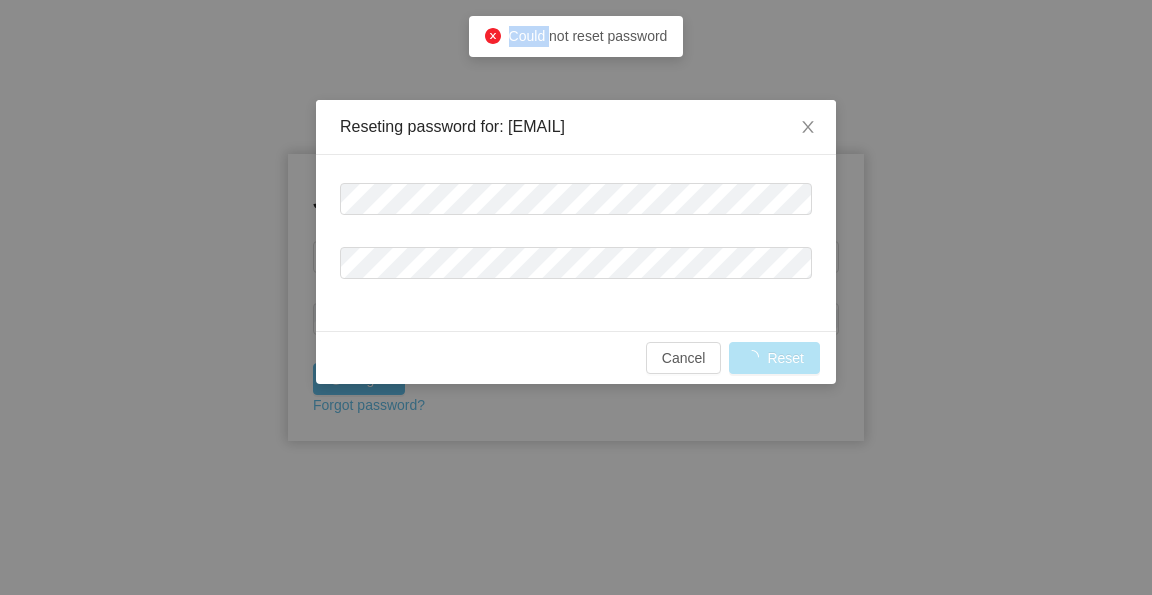 click on "Cancel Reset" at bounding box center [576, 358] 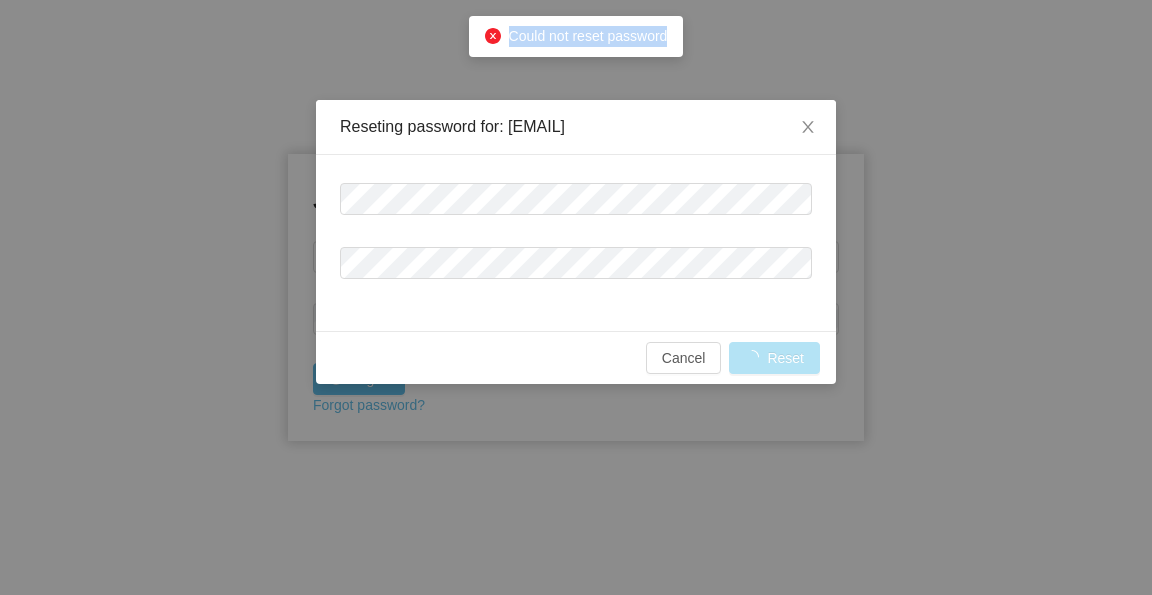click on "Cancel Reset" at bounding box center (576, 358) 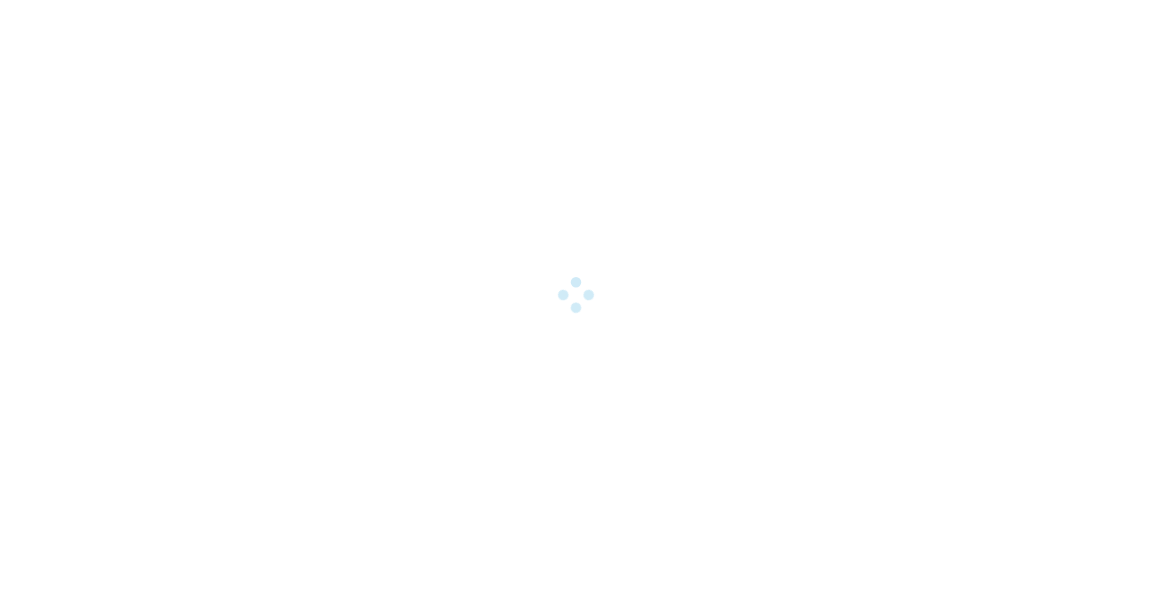 scroll, scrollTop: 0, scrollLeft: 0, axis: both 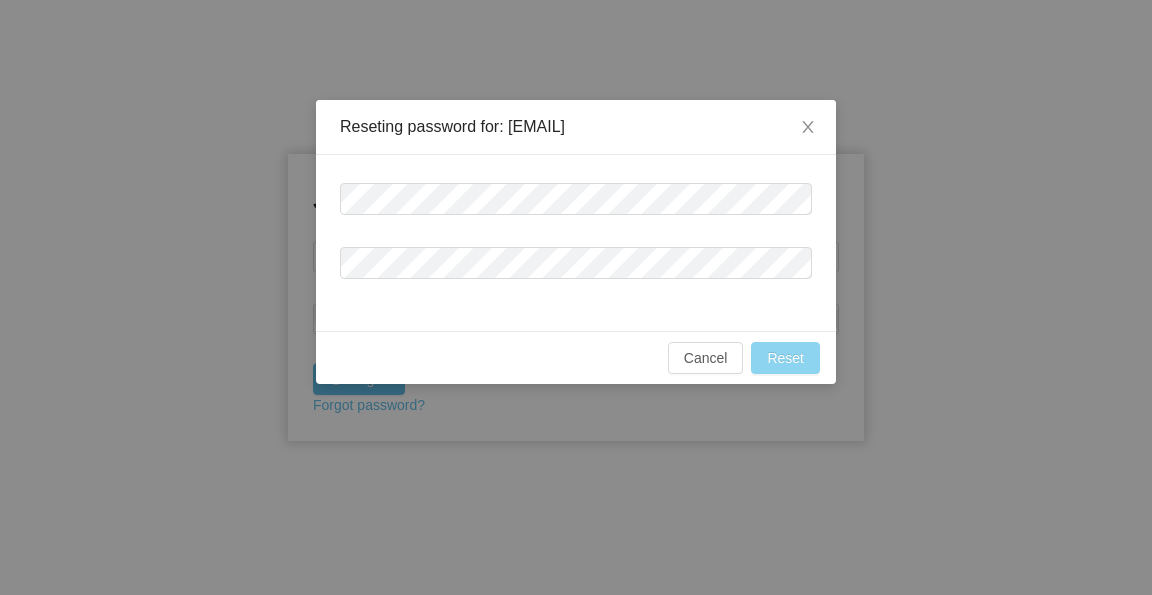 drag, startPoint x: 797, startPoint y: 357, endPoint x: 1021, endPoint y: 249, distance: 248.6765 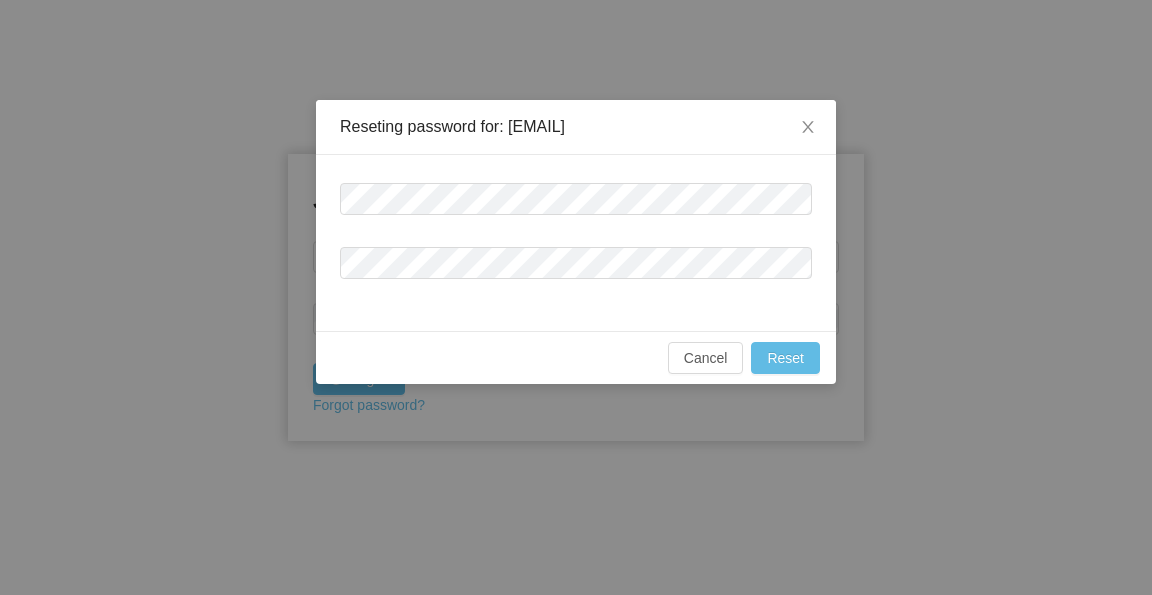 click at bounding box center [576, 211] 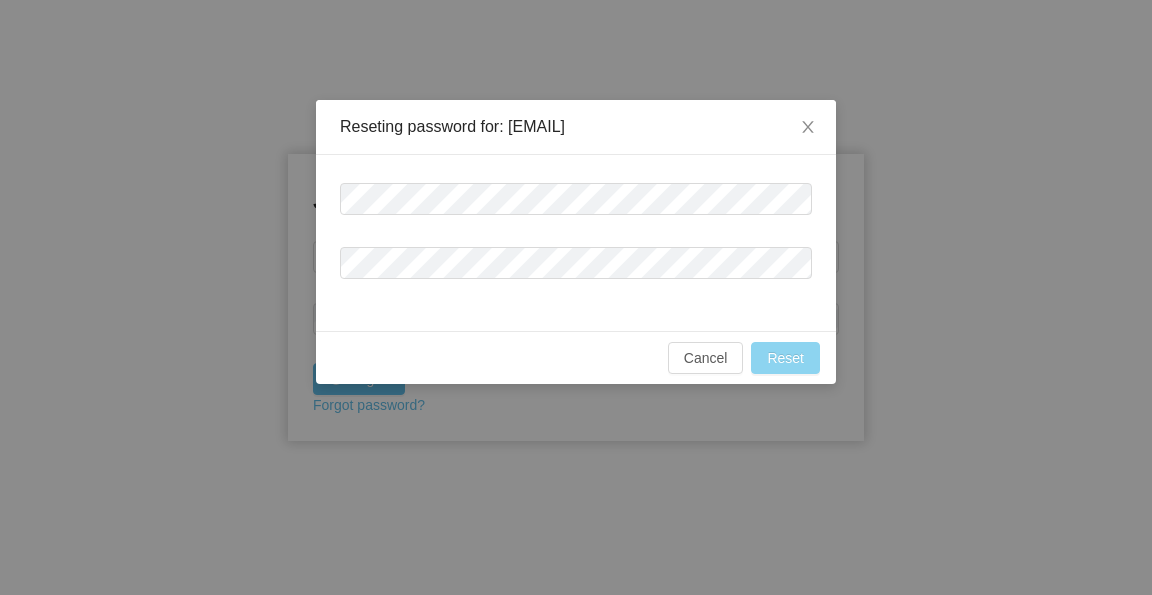 click on "Reset" at bounding box center [785, 358] 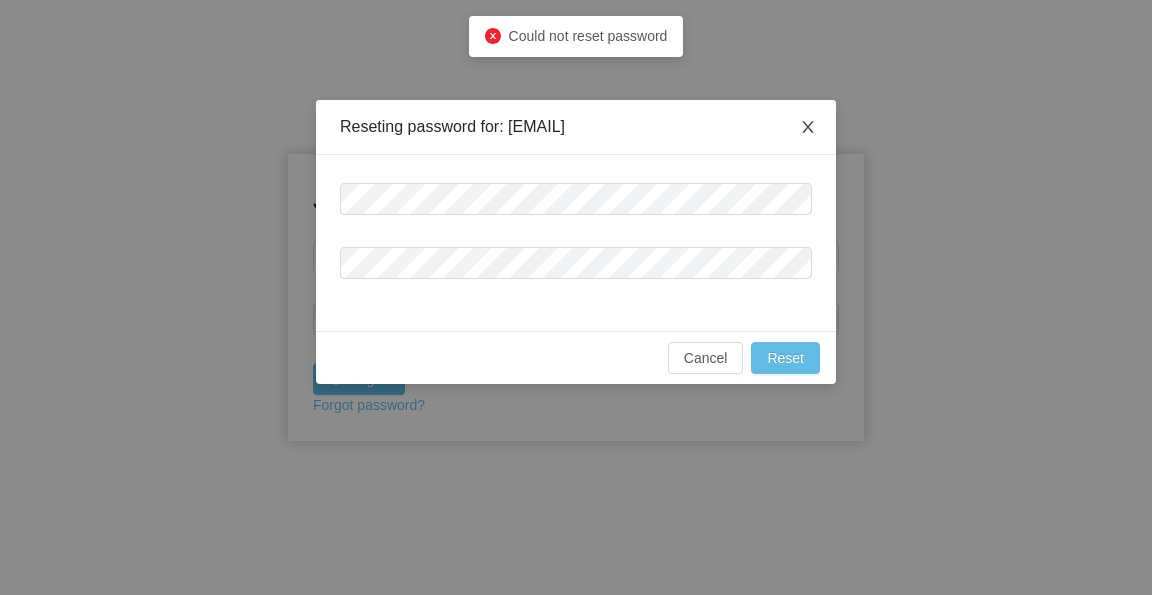 click 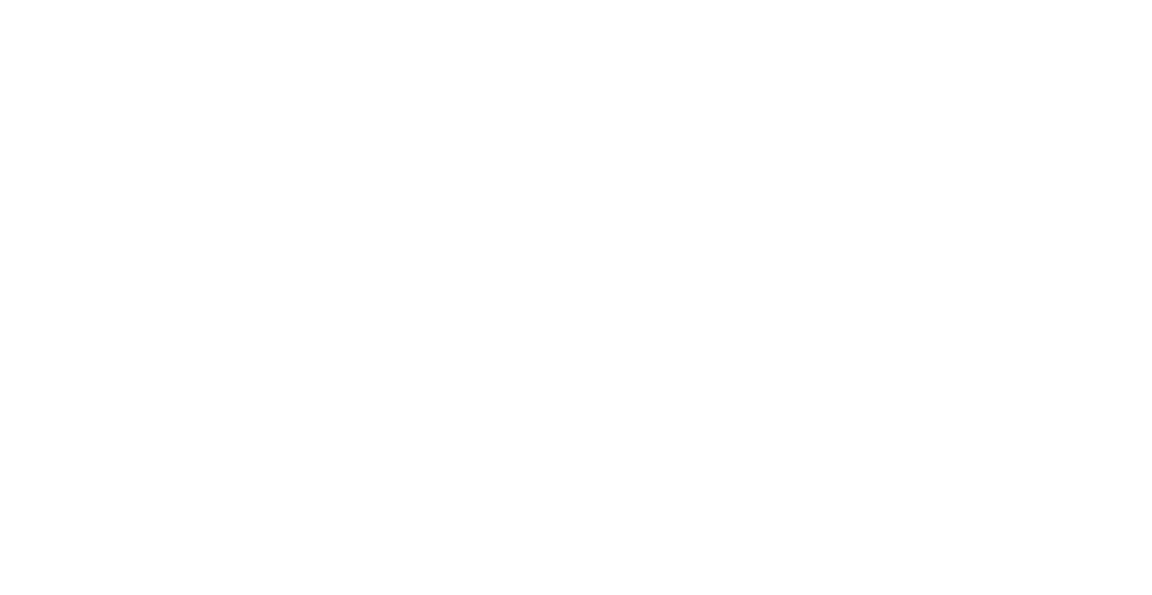 scroll, scrollTop: 0, scrollLeft: 0, axis: both 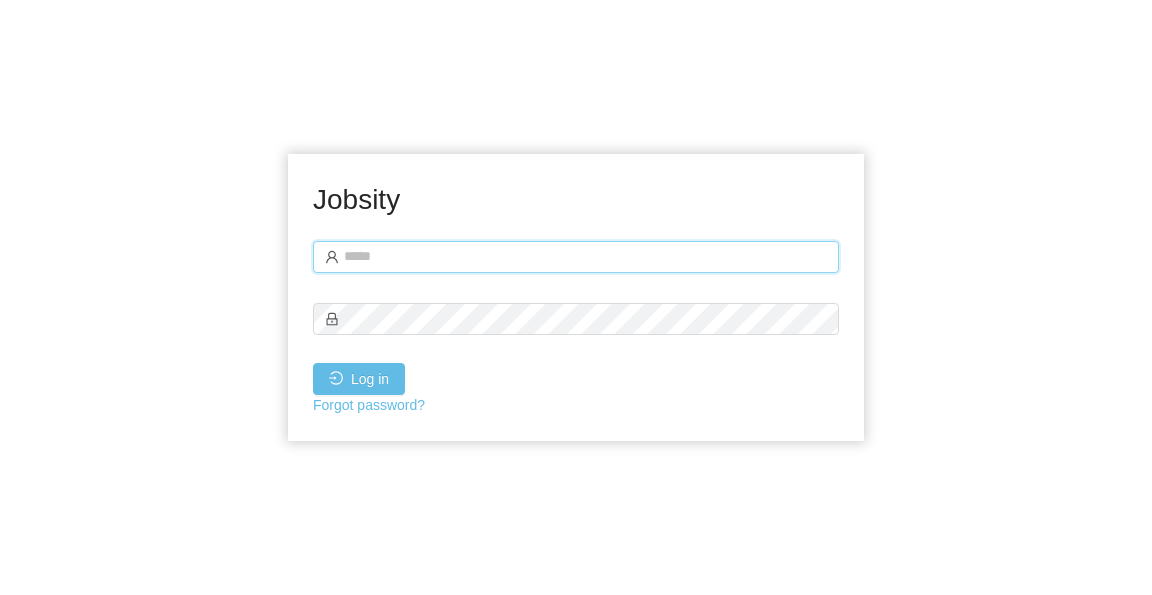click at bounding box center (576, 257) 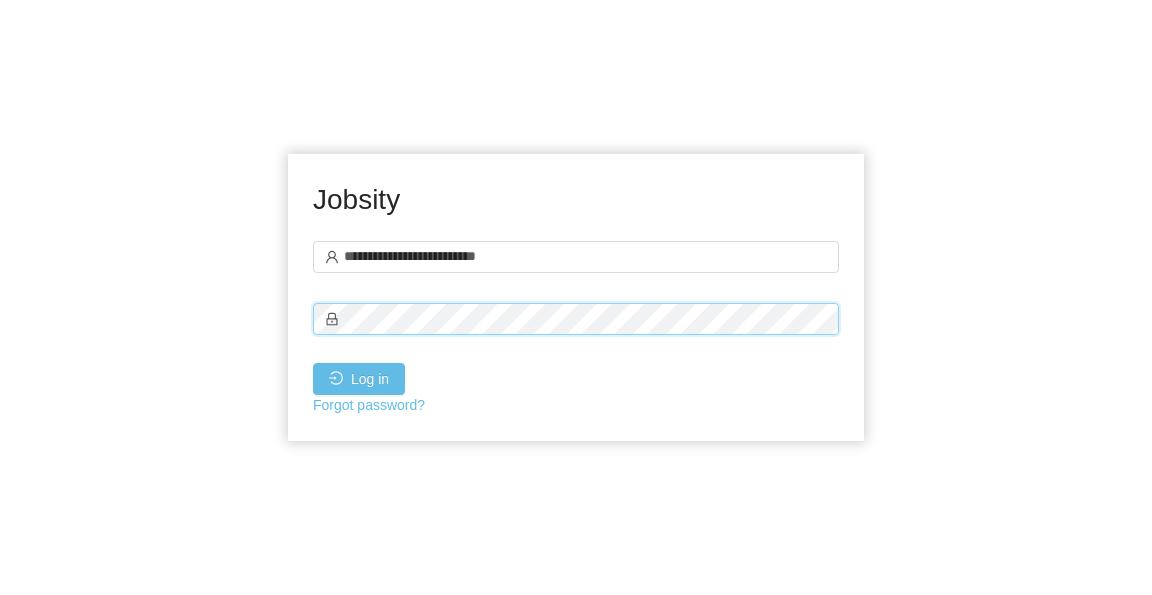 click on "**********" at bounding box center (576, 297) 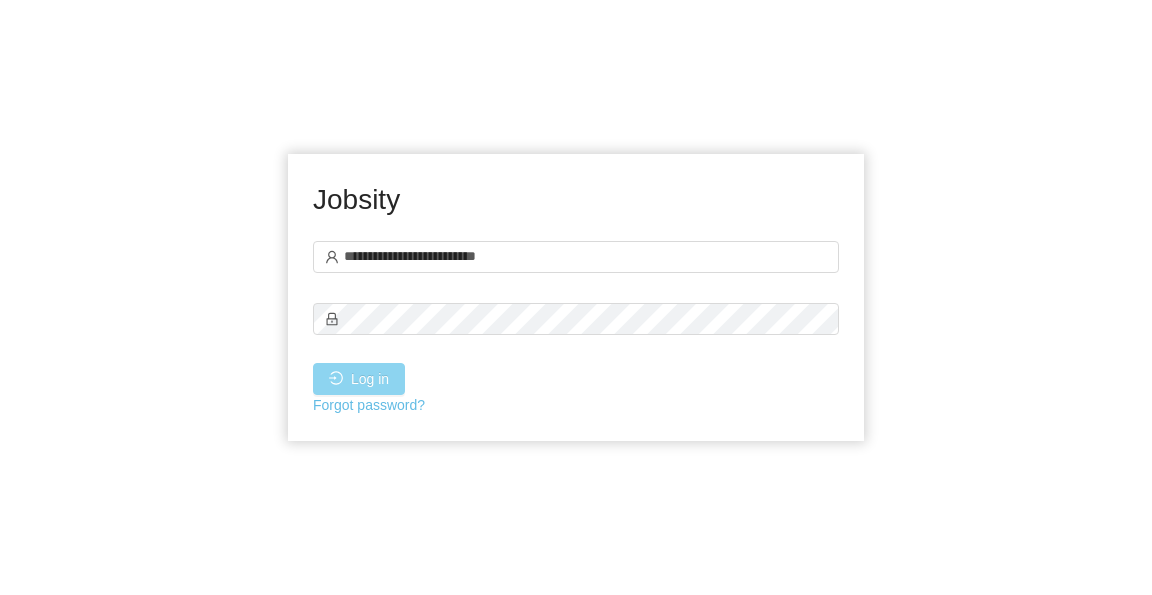 click on "Log in" at bounding box center [359, 379] 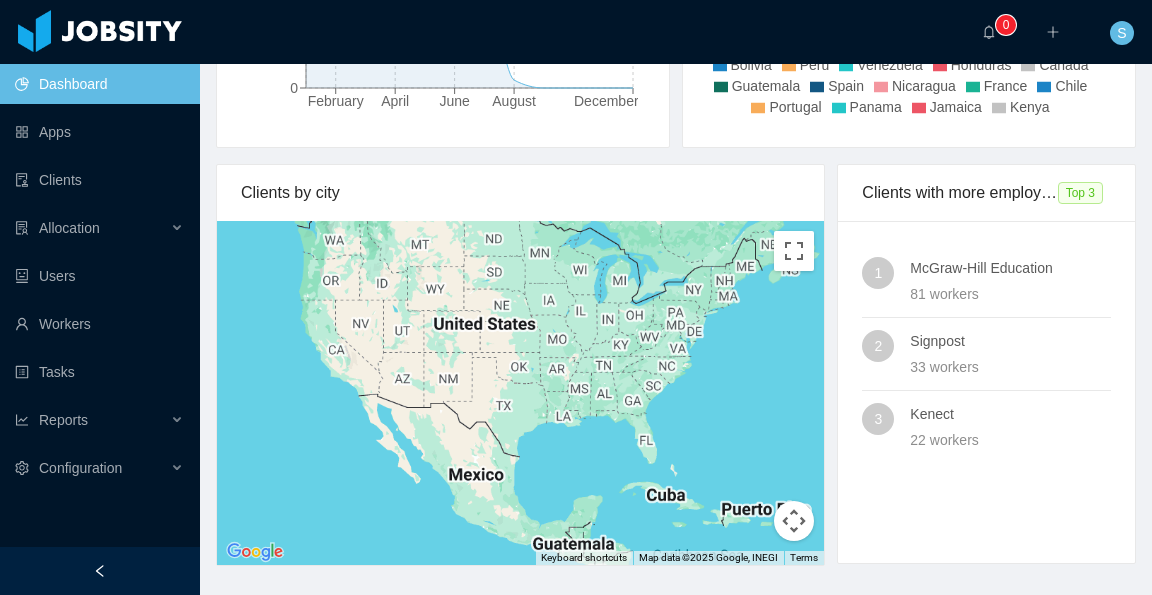 scroll, scrollTop: 560, scrollLeft: 0, axis: vertical 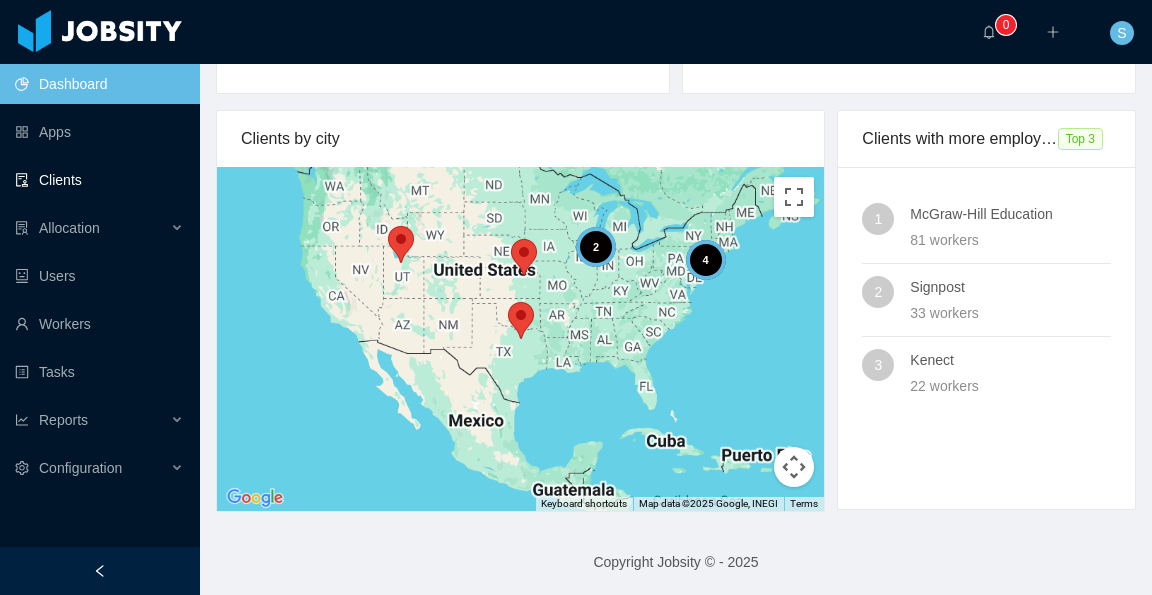 click on "Clients" at bounding box center (99, 180) 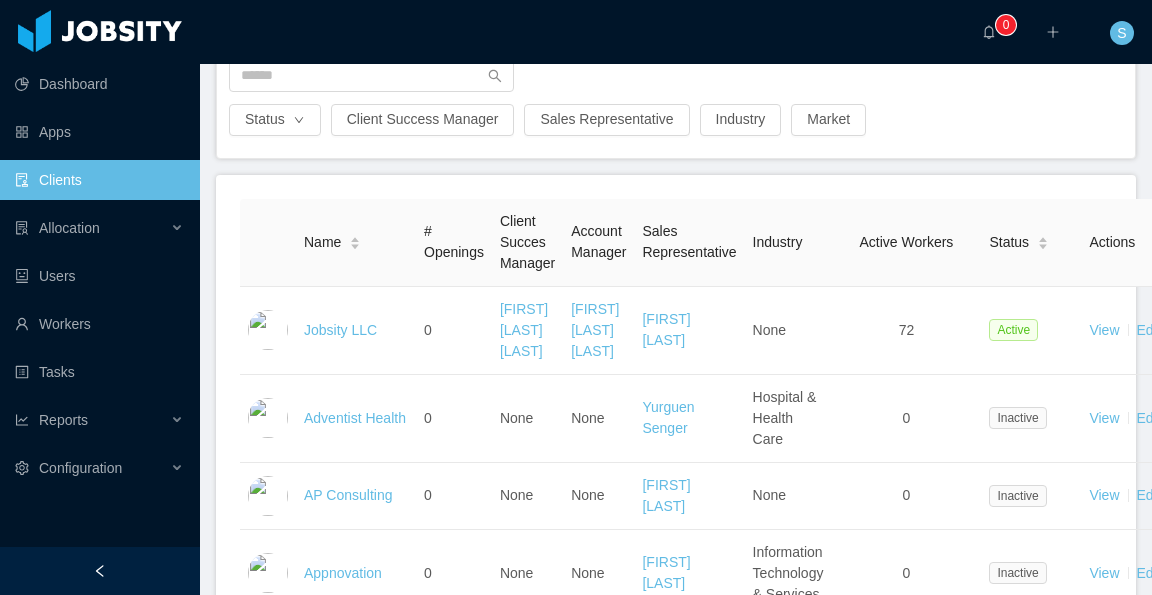 scroll, scrollTop: 0, scrollLeft: 0, axis: both 